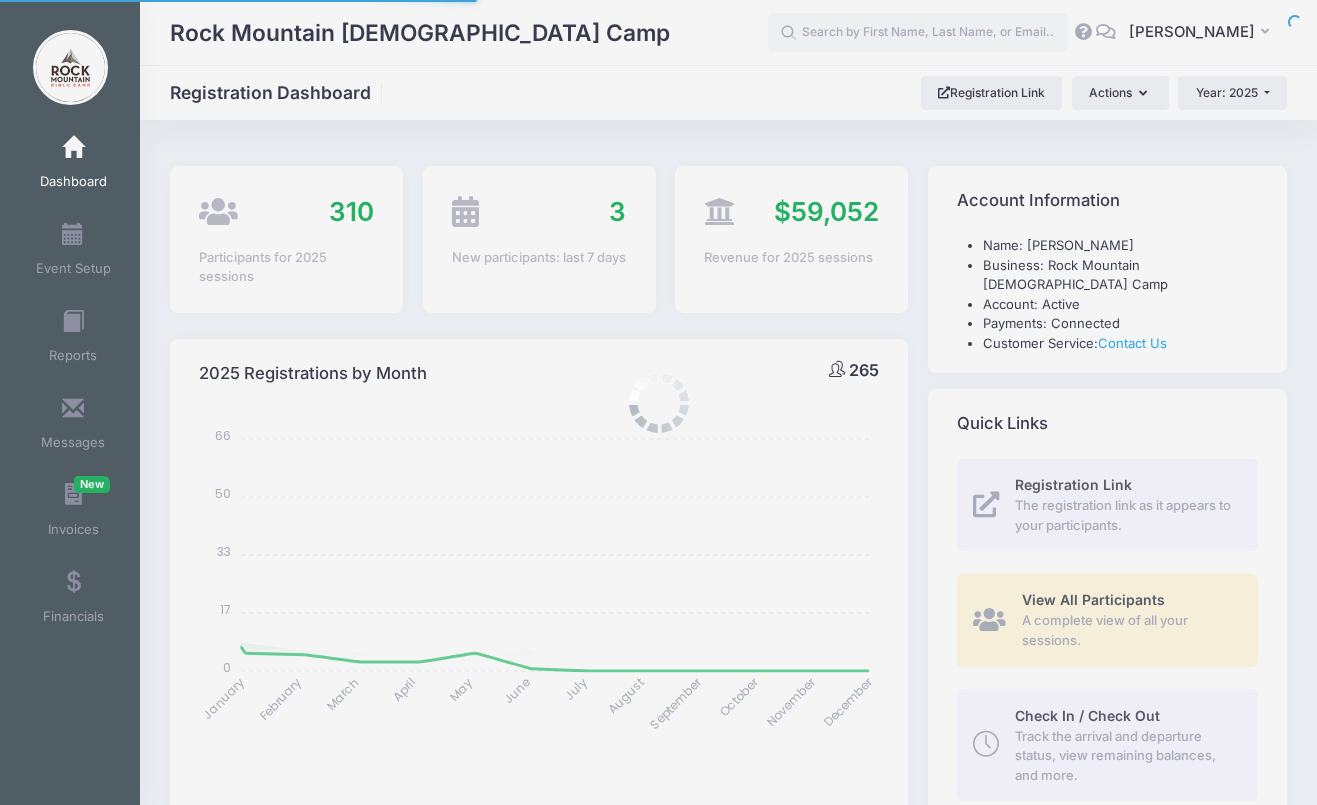 select 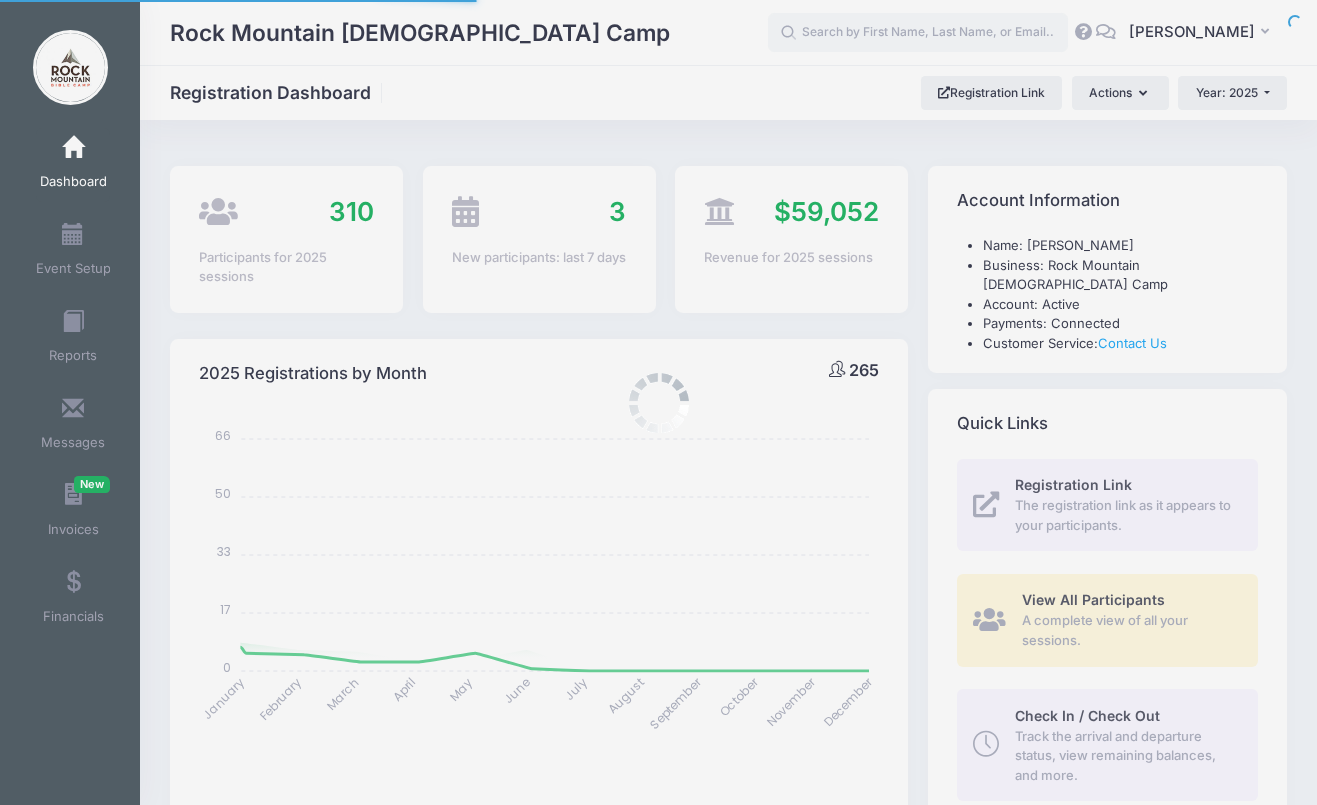scroll, scrollTop: 0, scrollLeft: 0, axis: both 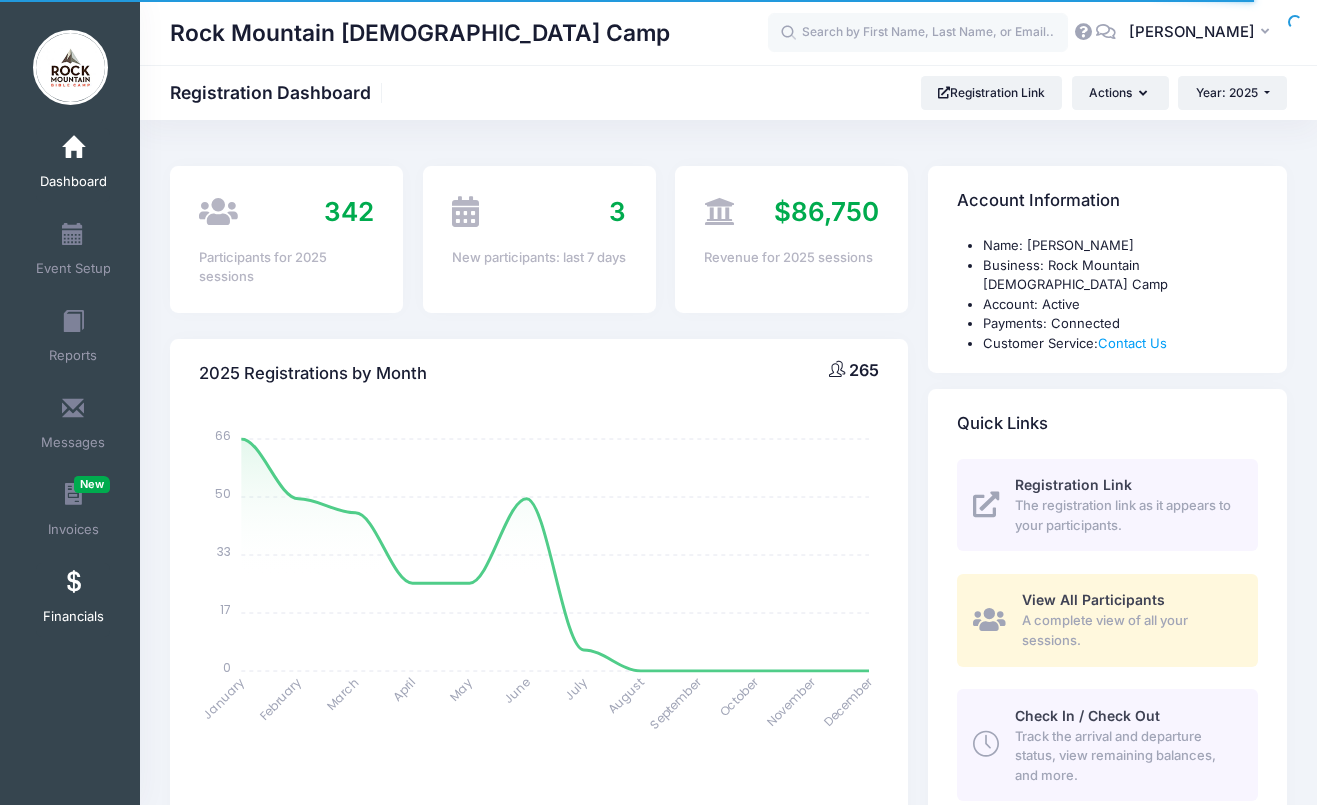 click on "Financials" at bounding box center [73, 600] 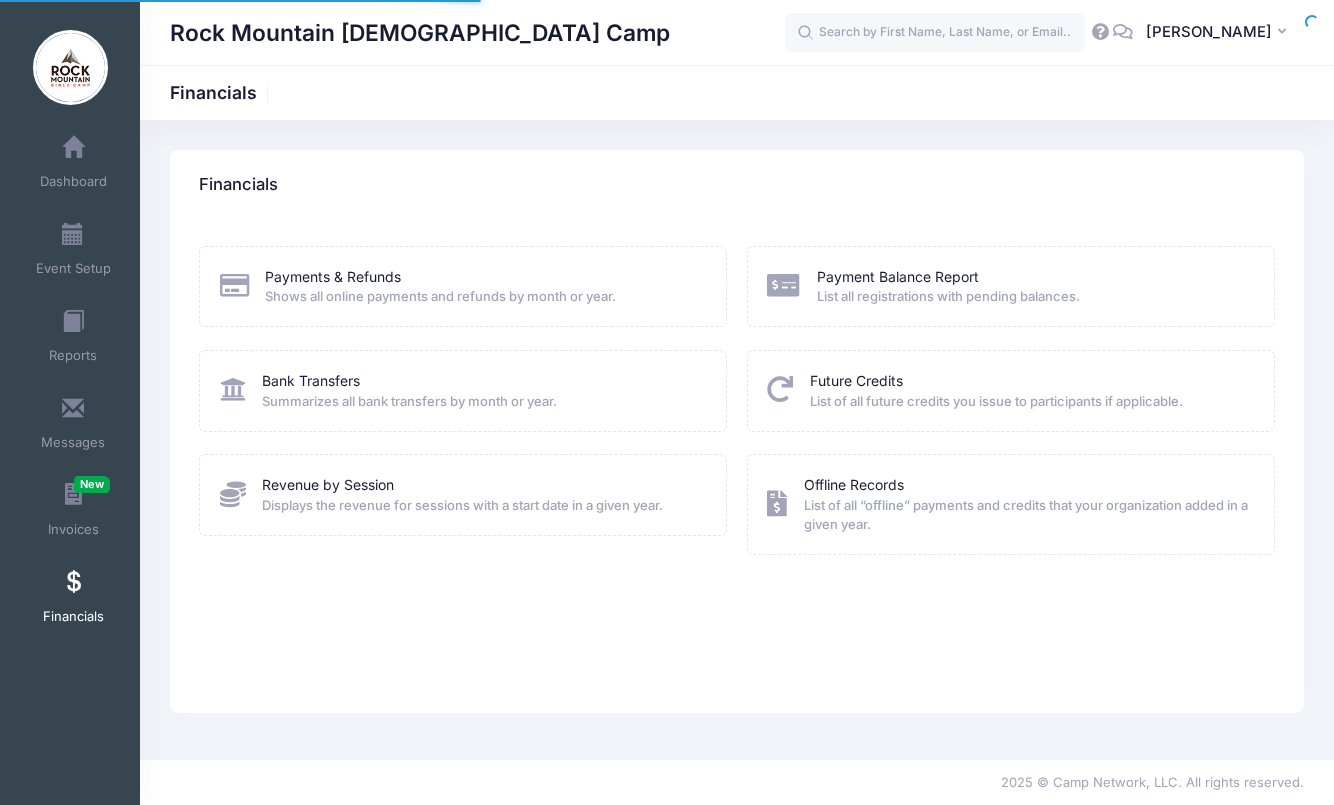 scroll, scrollTop: 0, scrollLeft: 0, axis: both 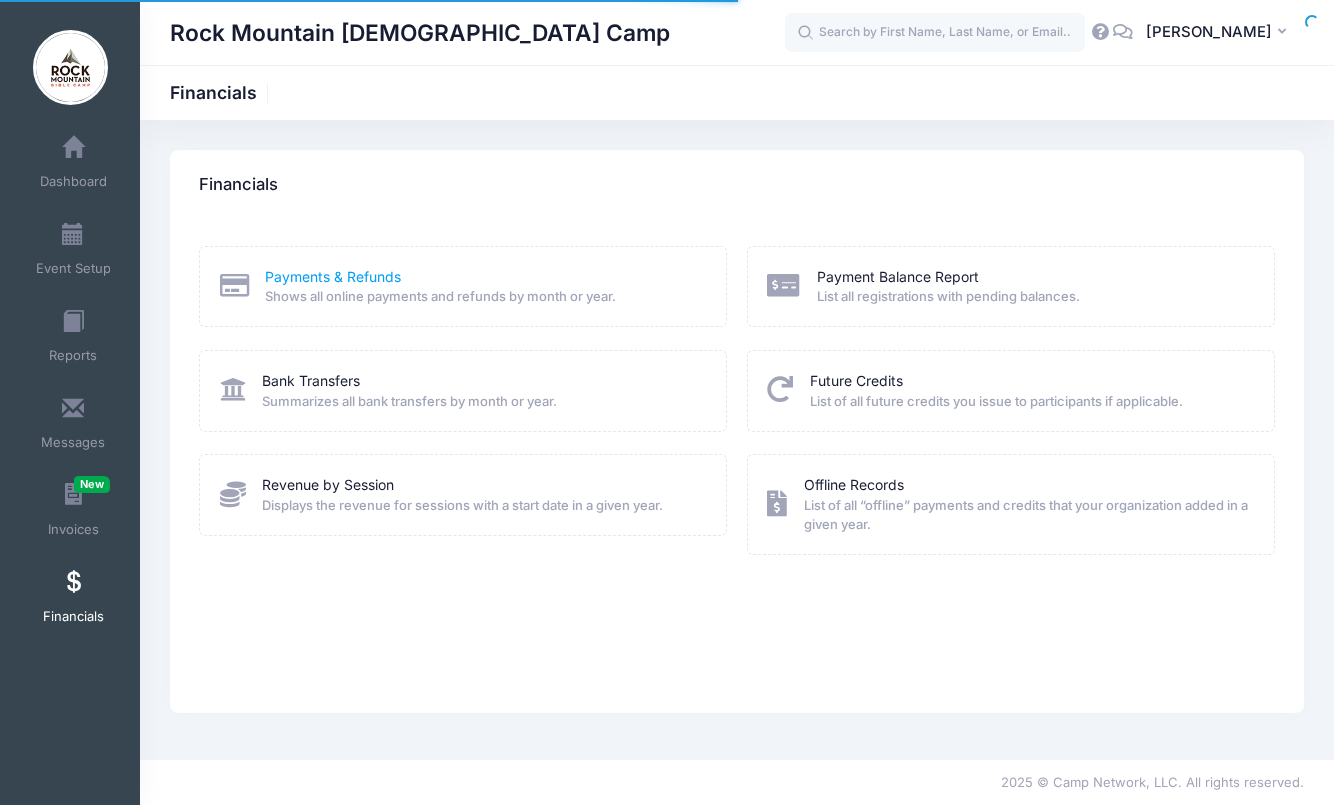 click on "Payments & Refunds" at bounding box center (333, 276) 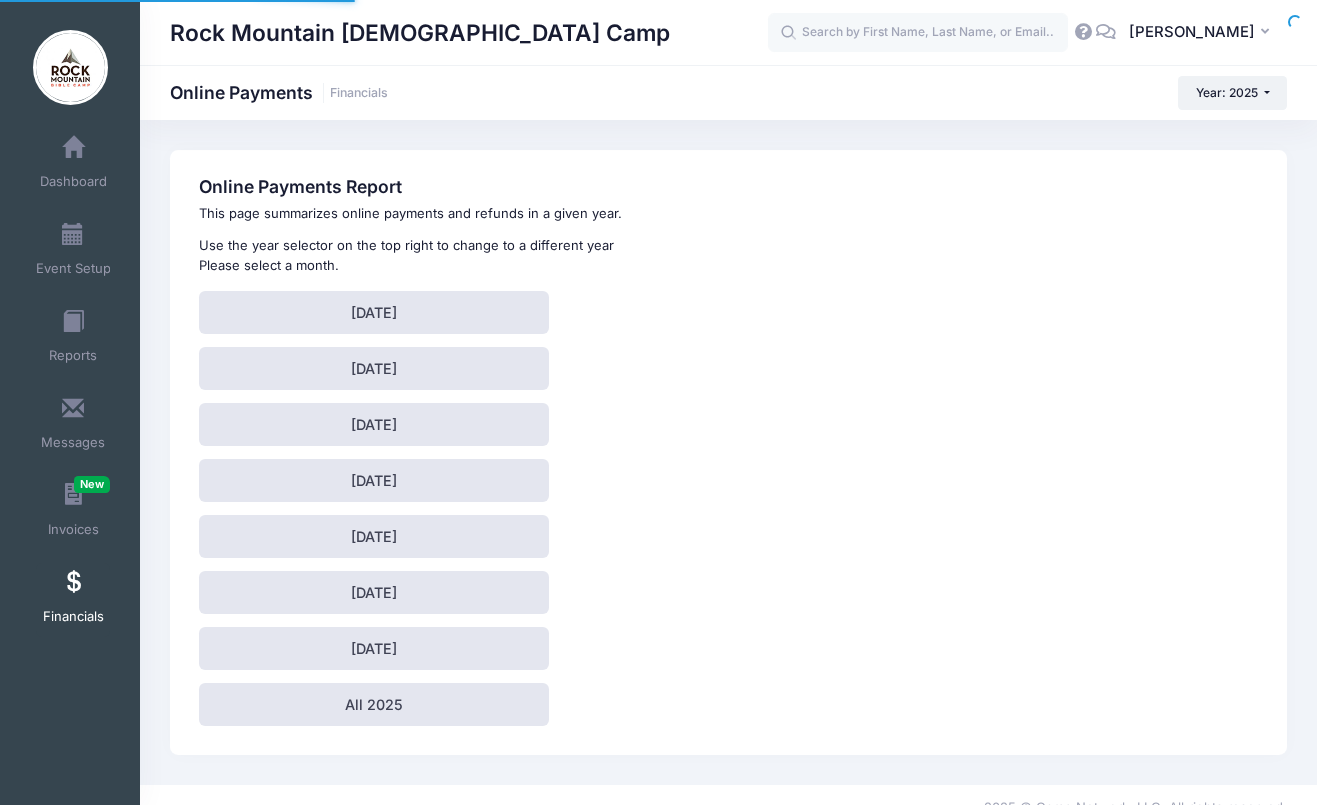scroll, scrollTop: 0, scrollLeft: 0, axis: both 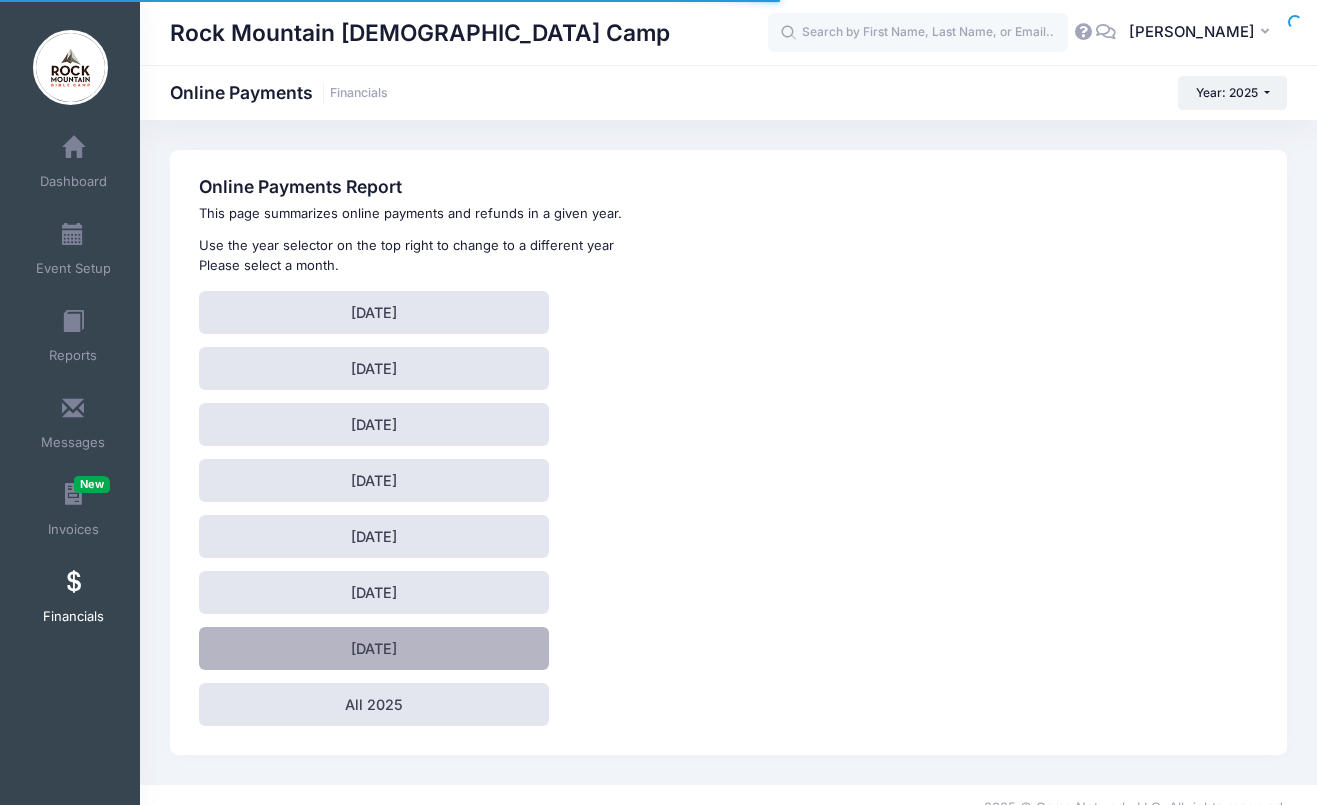 click on "July 2025" at bounding box center [374, 648] 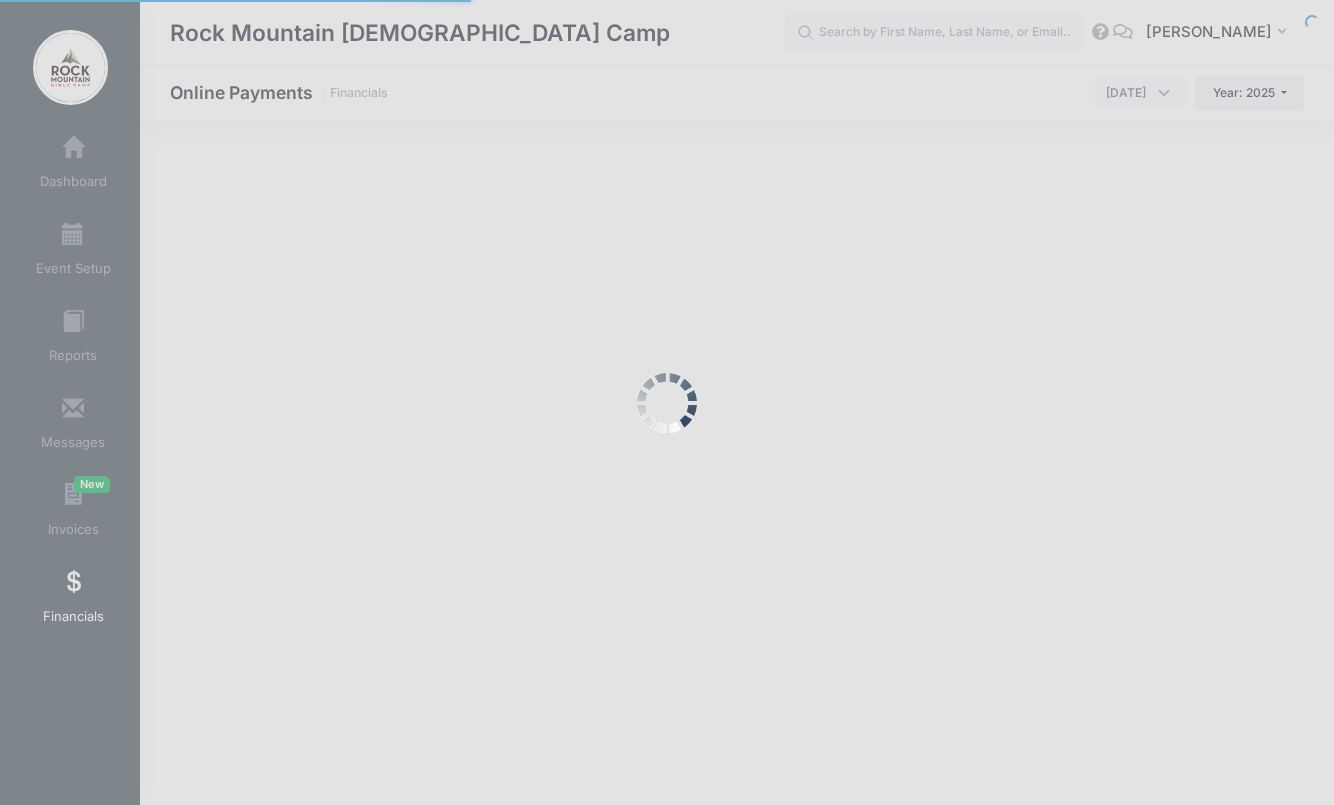 select on "10" 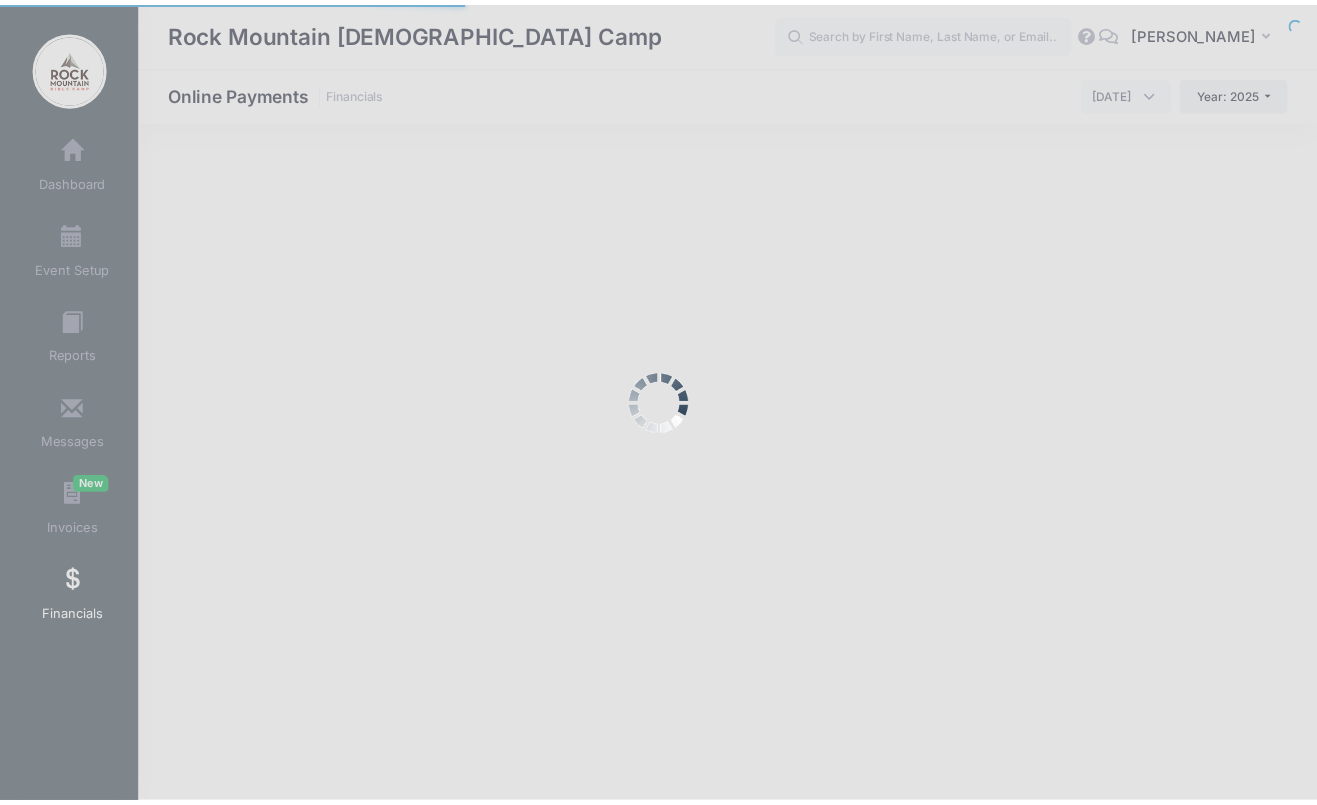 scroll, scrollTop: 0, scrollLeft: 0, axis: both 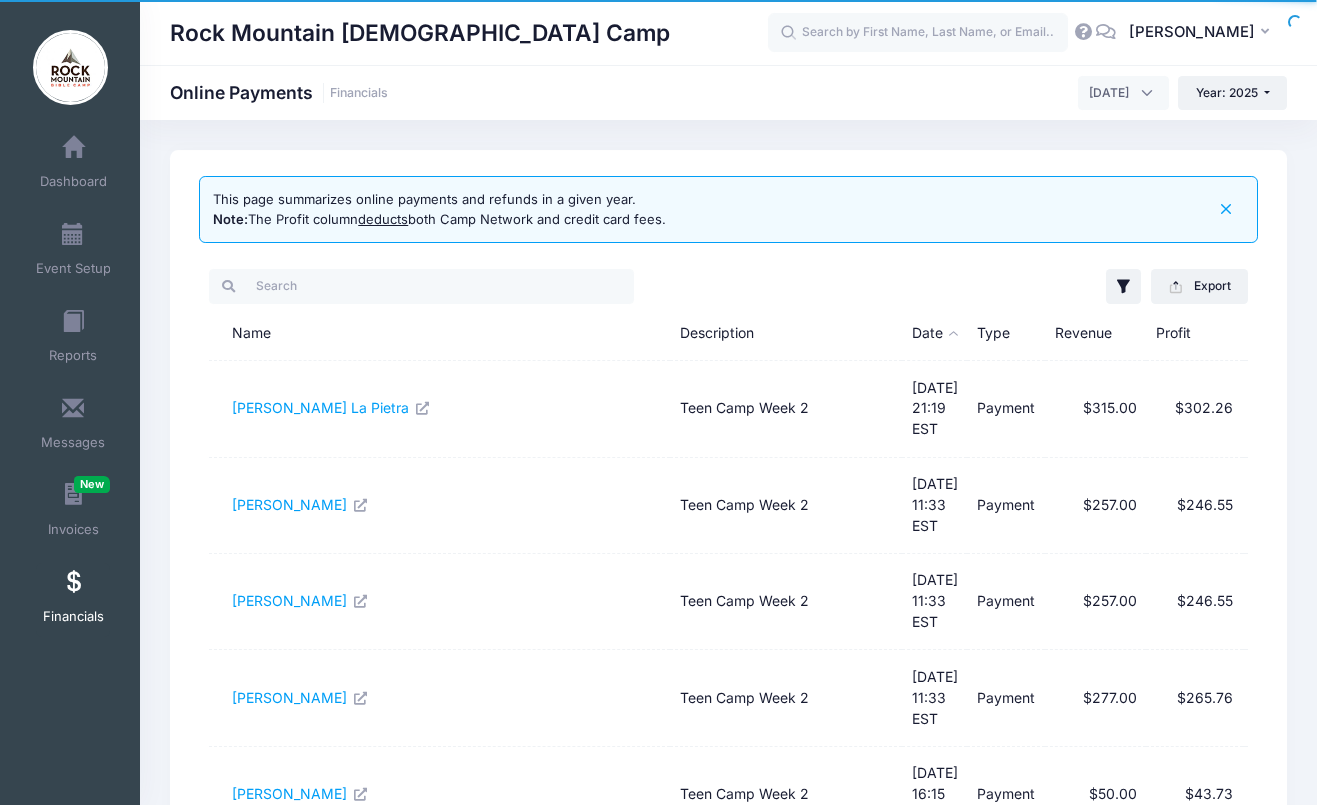 click on "Date" at bounding box center [935, 334] 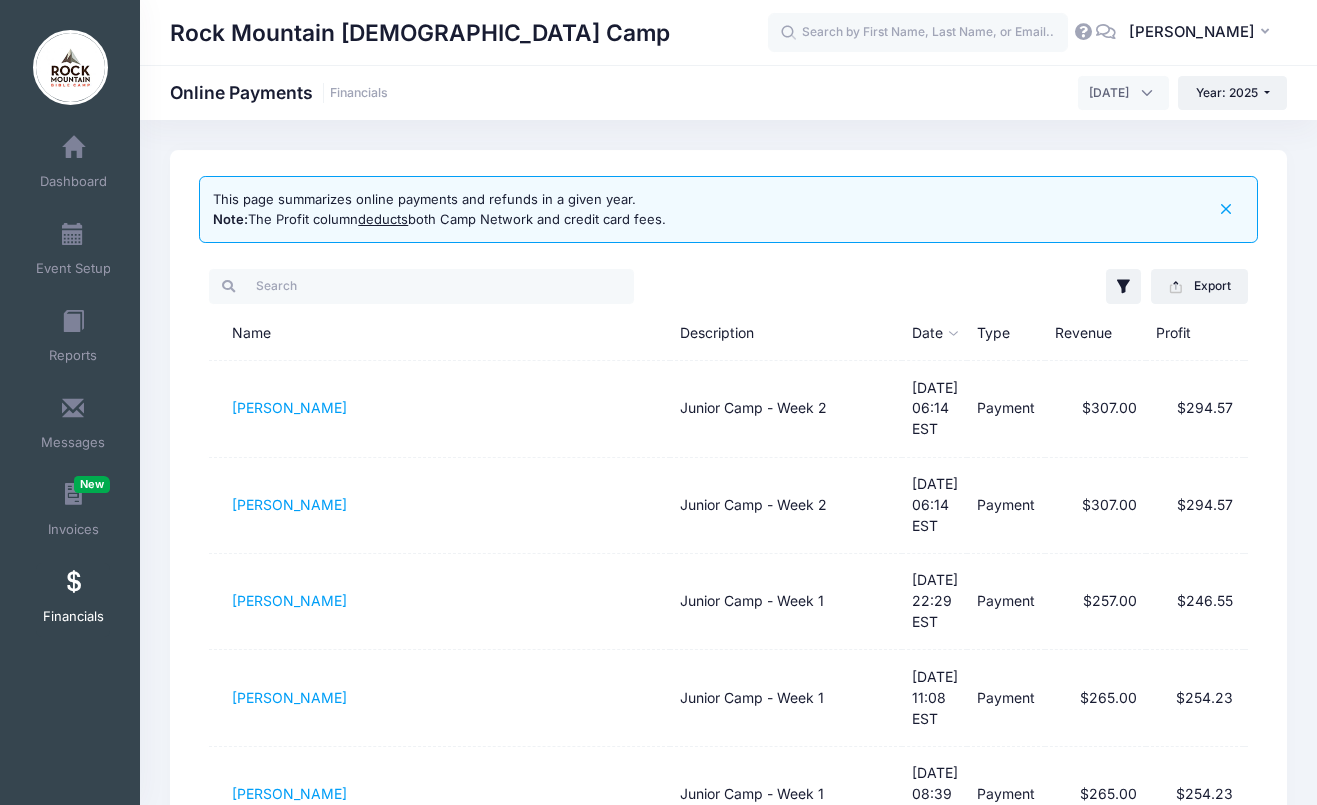 click on "Financials" at bounding box center (73, 600) 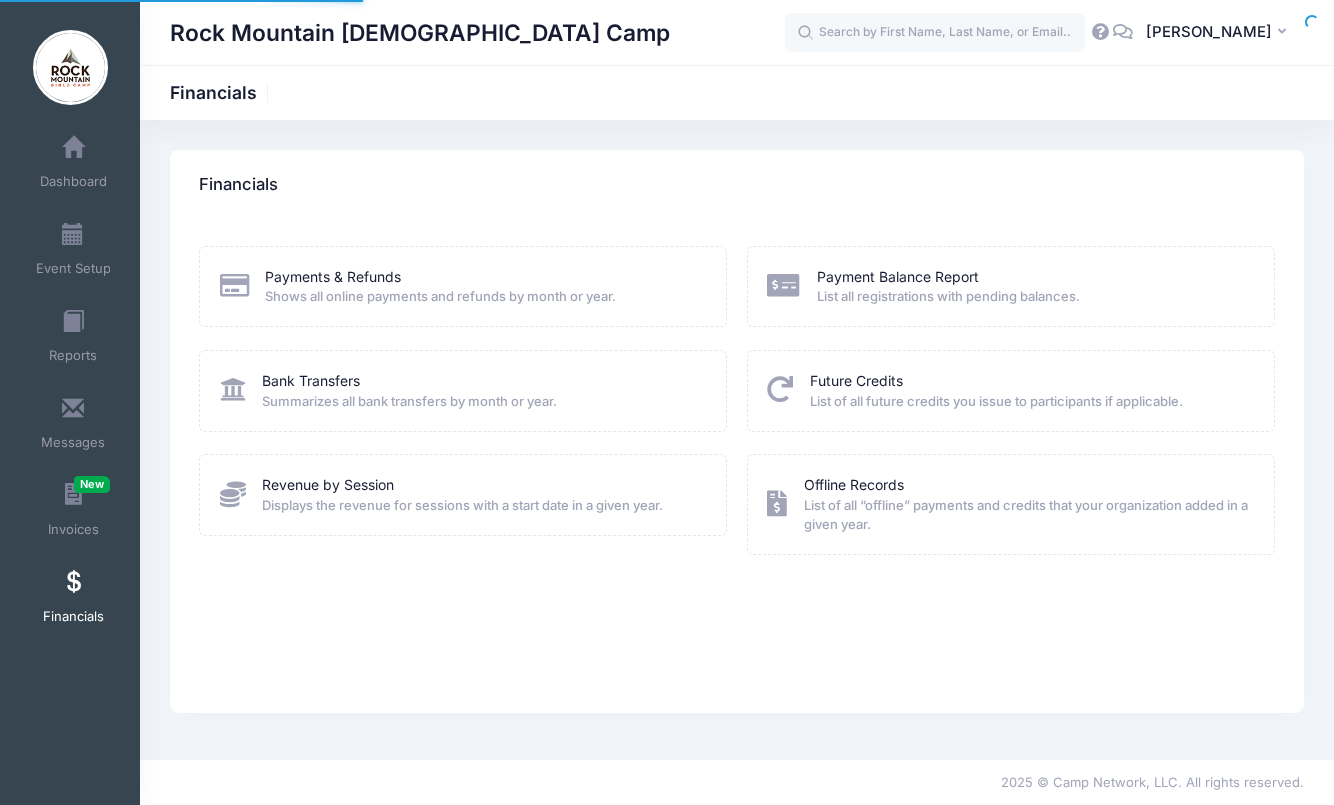 scroll, scrollTop: 0, scrollLeft: 0, axis: both 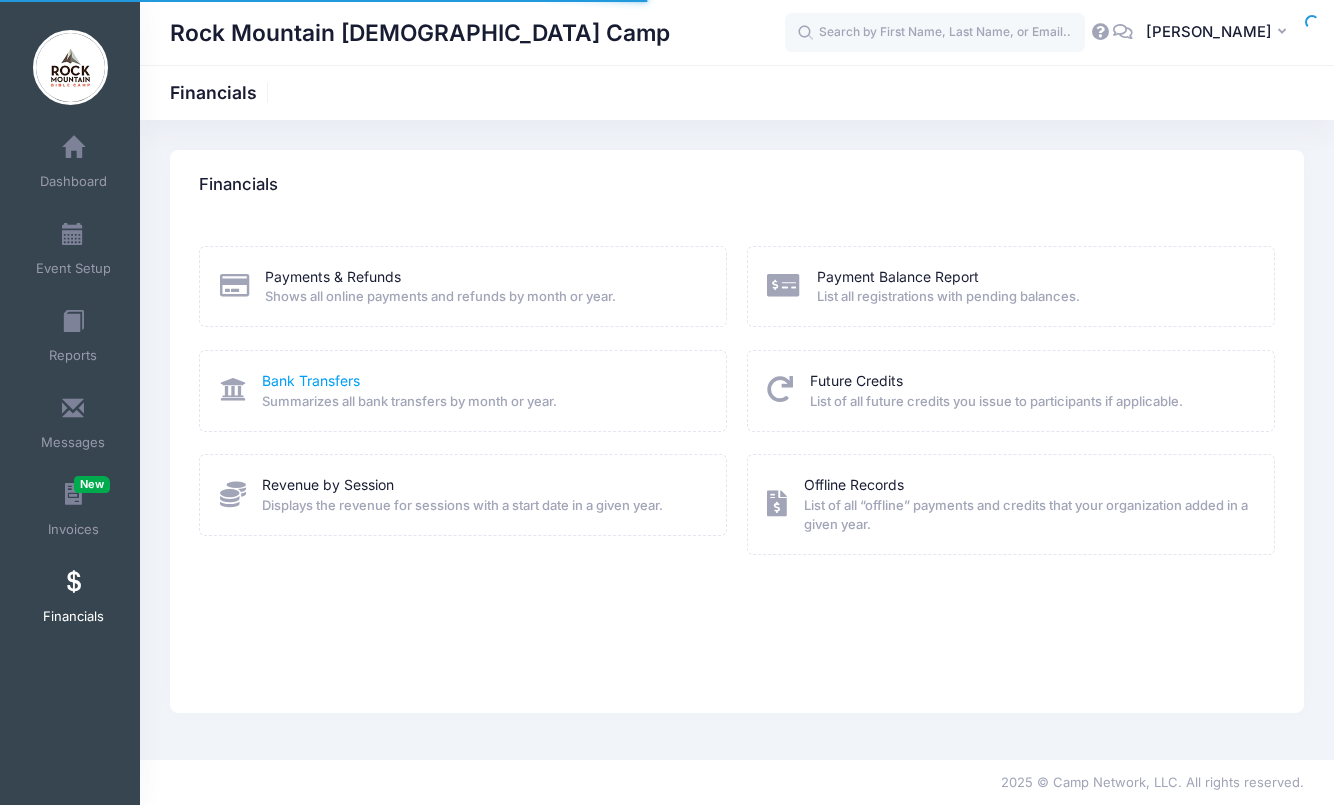 click on "Bank Transfers" at bounding box center (311, 380) 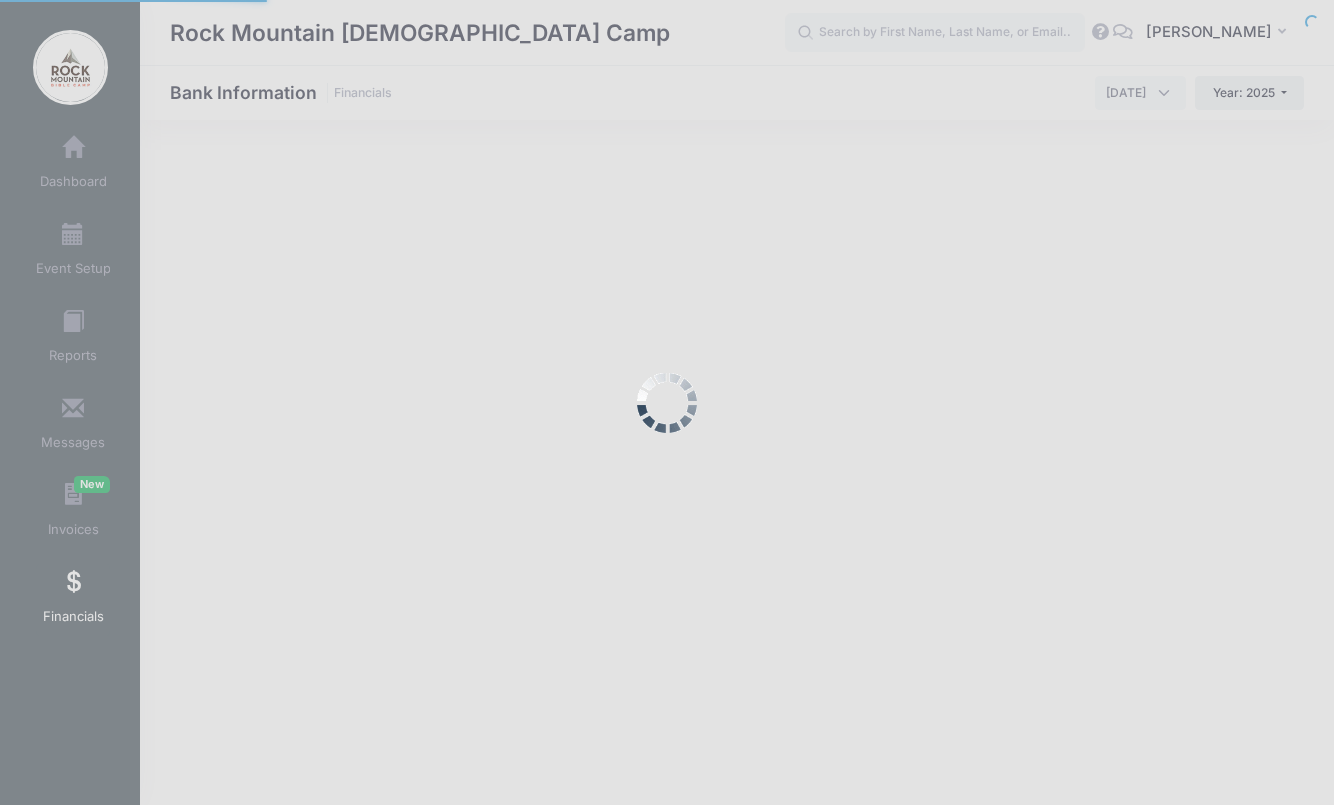 select on "10" 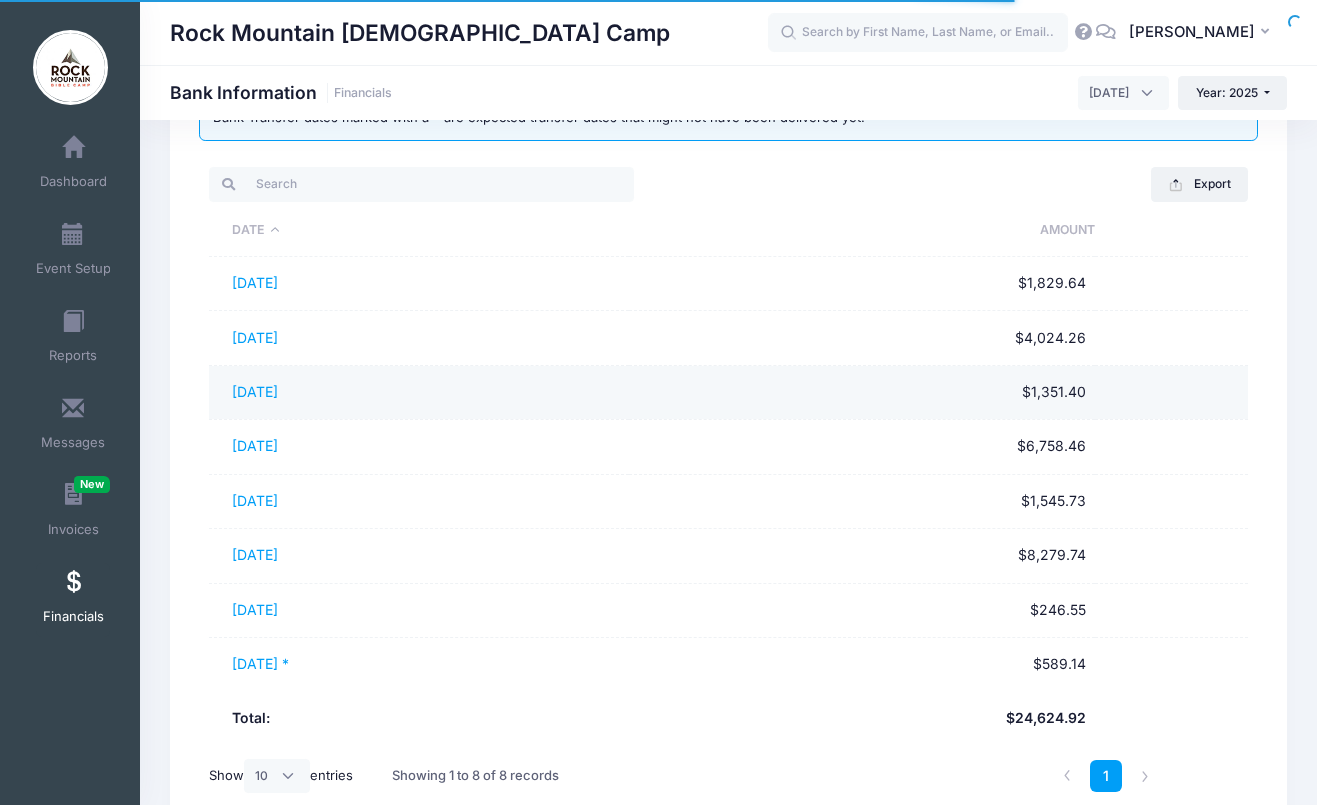 scroll, scrollTop: 204, scrollLeft: 0, axis: vertical 